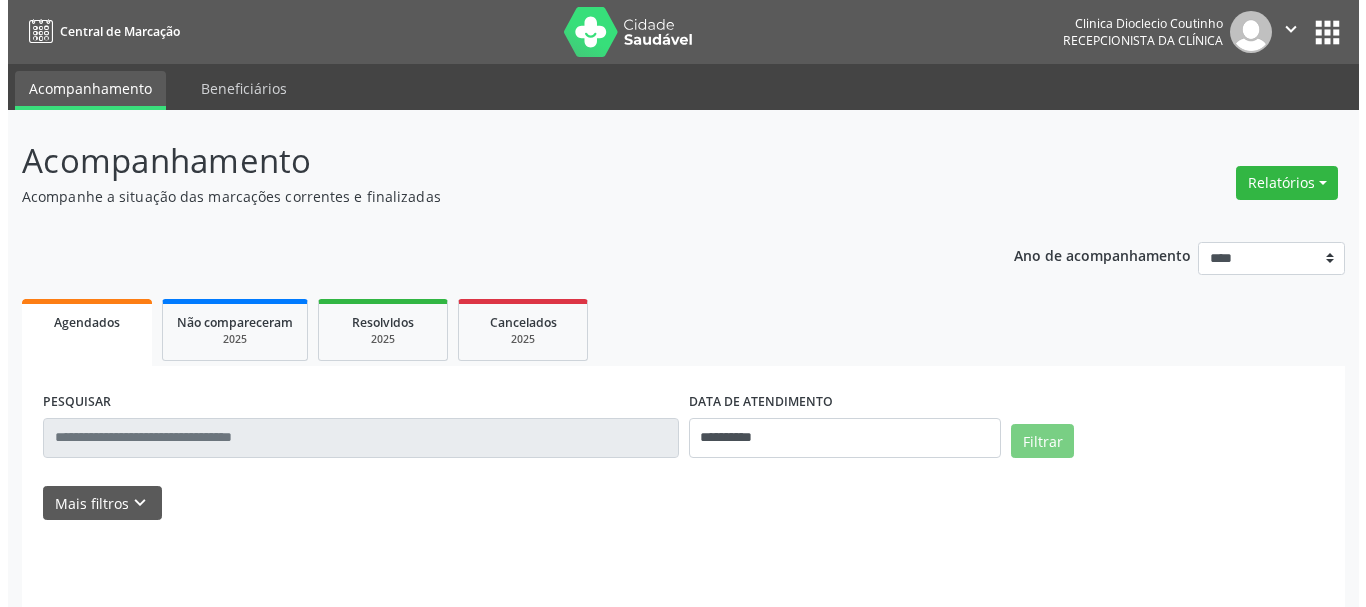 scroll, scrollTop: 0, scrollLeft: 0, axis: both 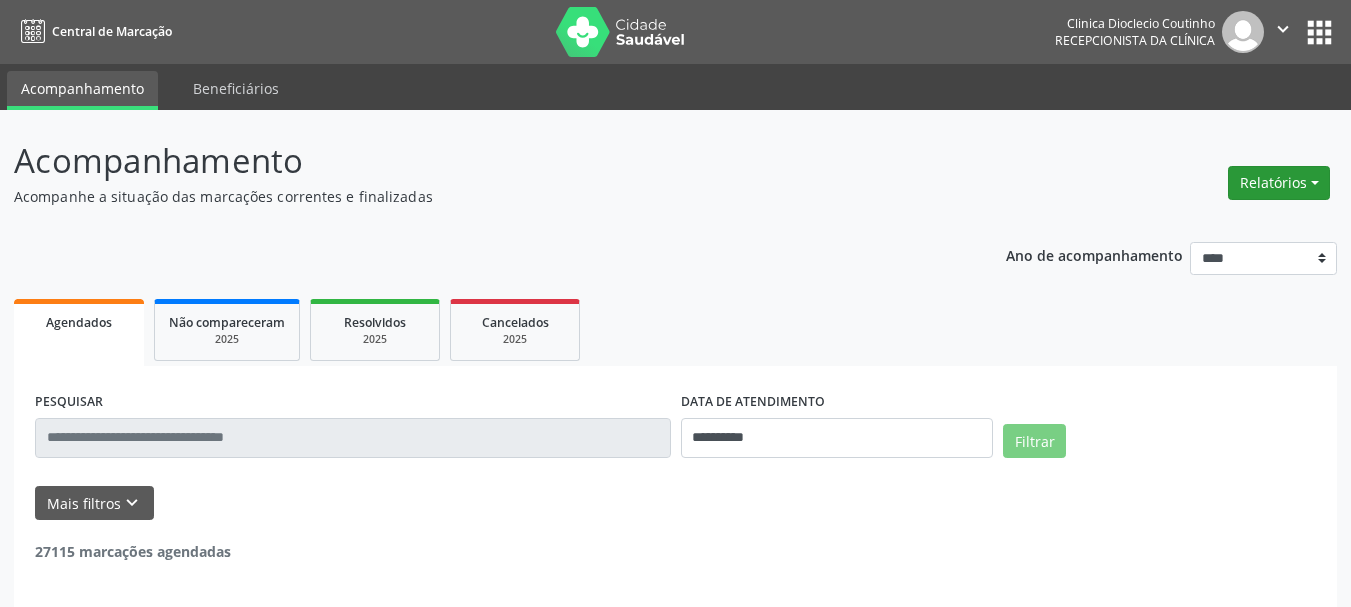 click on "Relatórios" at bounding box center [1279, 183] 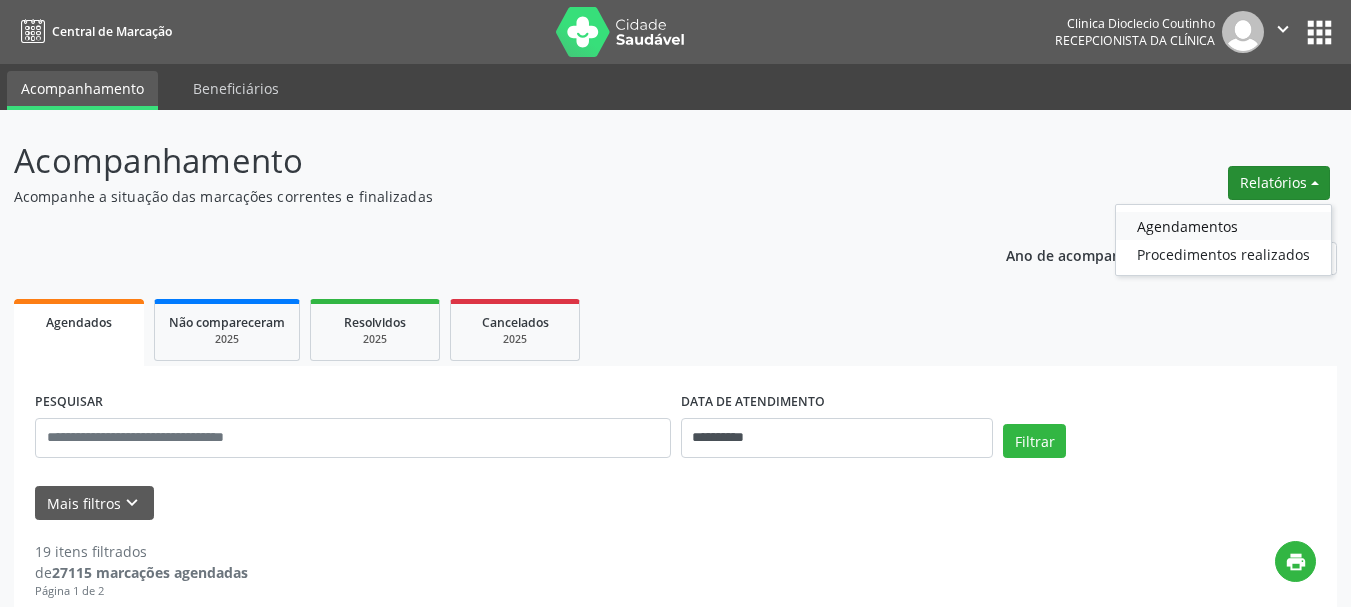 click on "Agendamentos" at bounding box center [1223, 226] 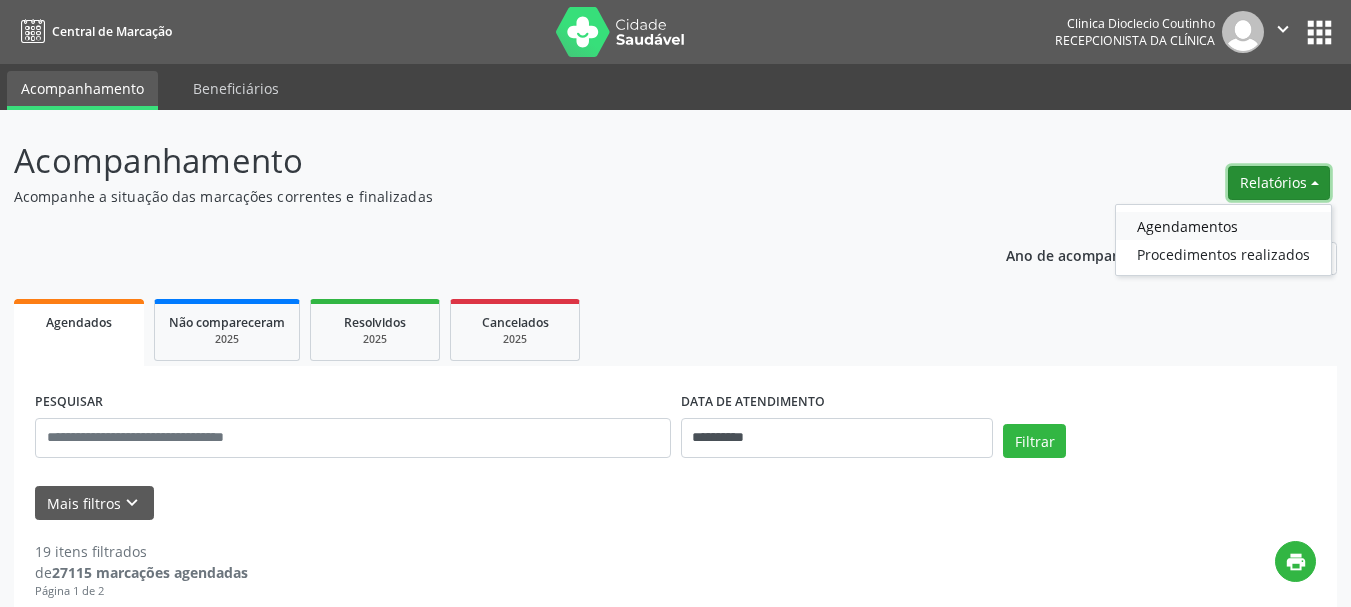 select on "*" 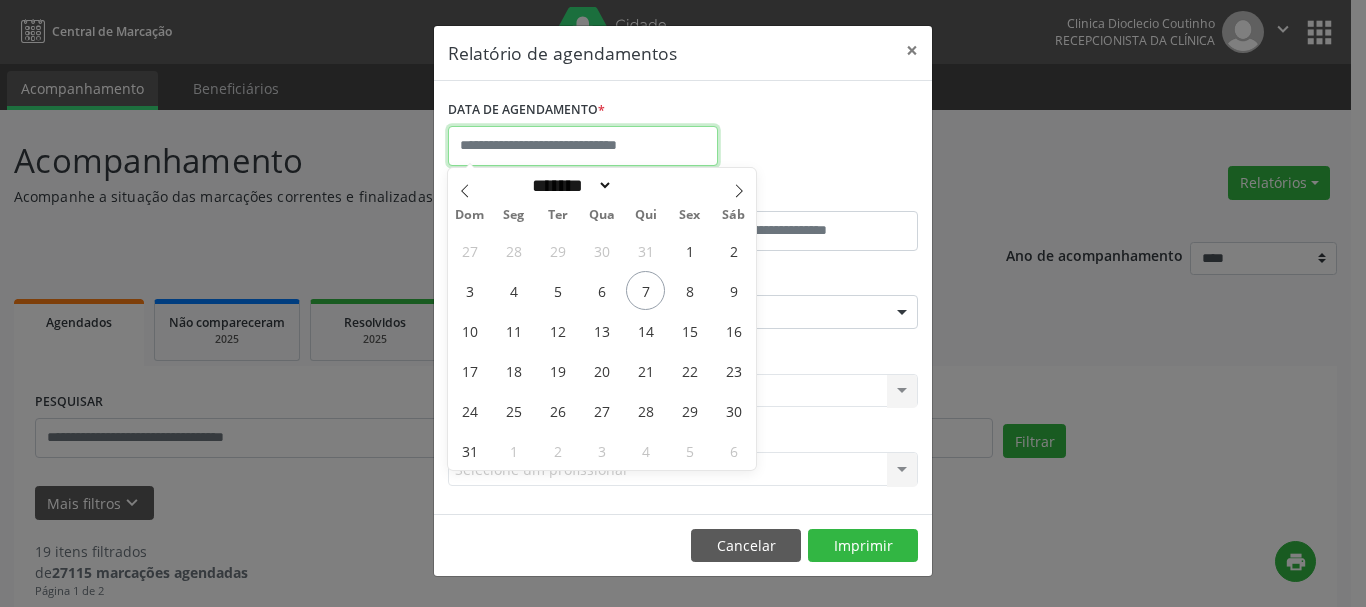 click at bounding box center [583, 146] 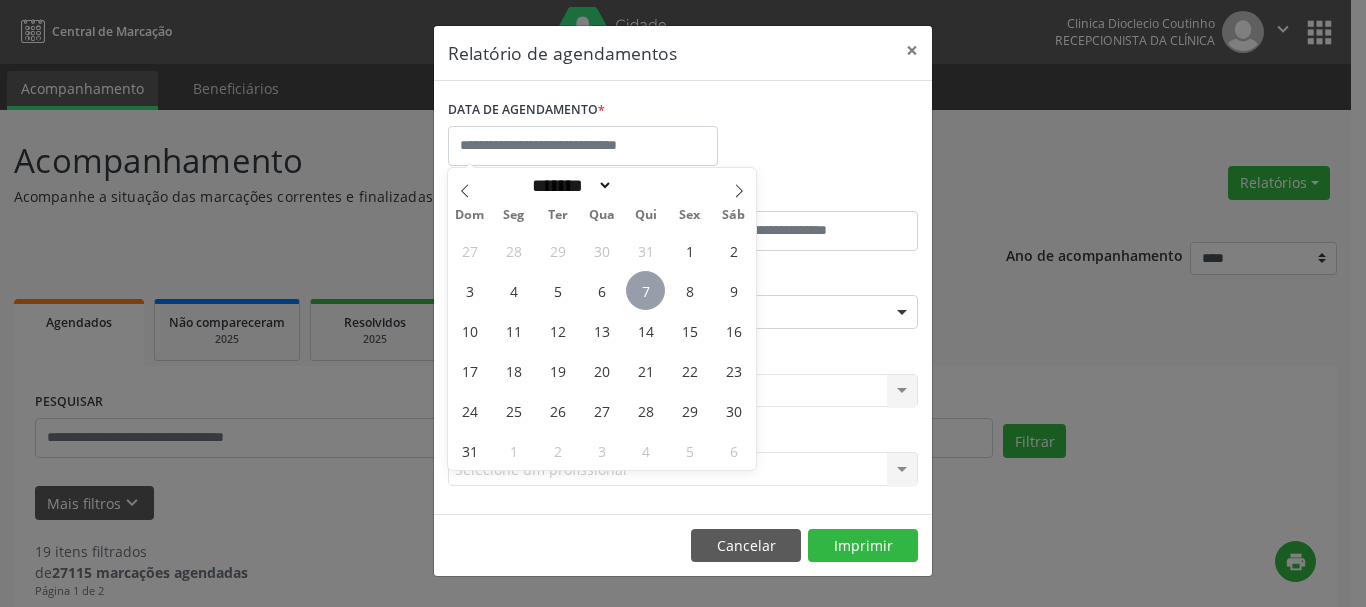 click on "7" at bounding box center (645, 290) 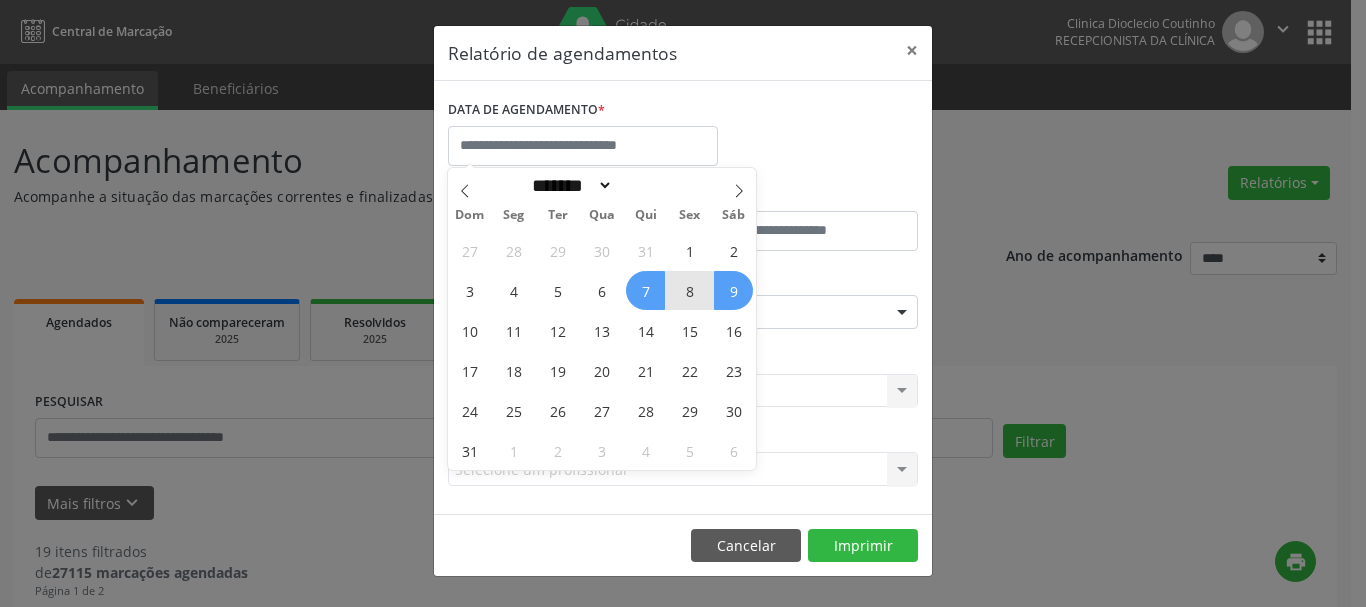 drag, startPoint x: 1291, startPoint y: 331, endPoint x: 1219, endPoint y: 331, distance: 72 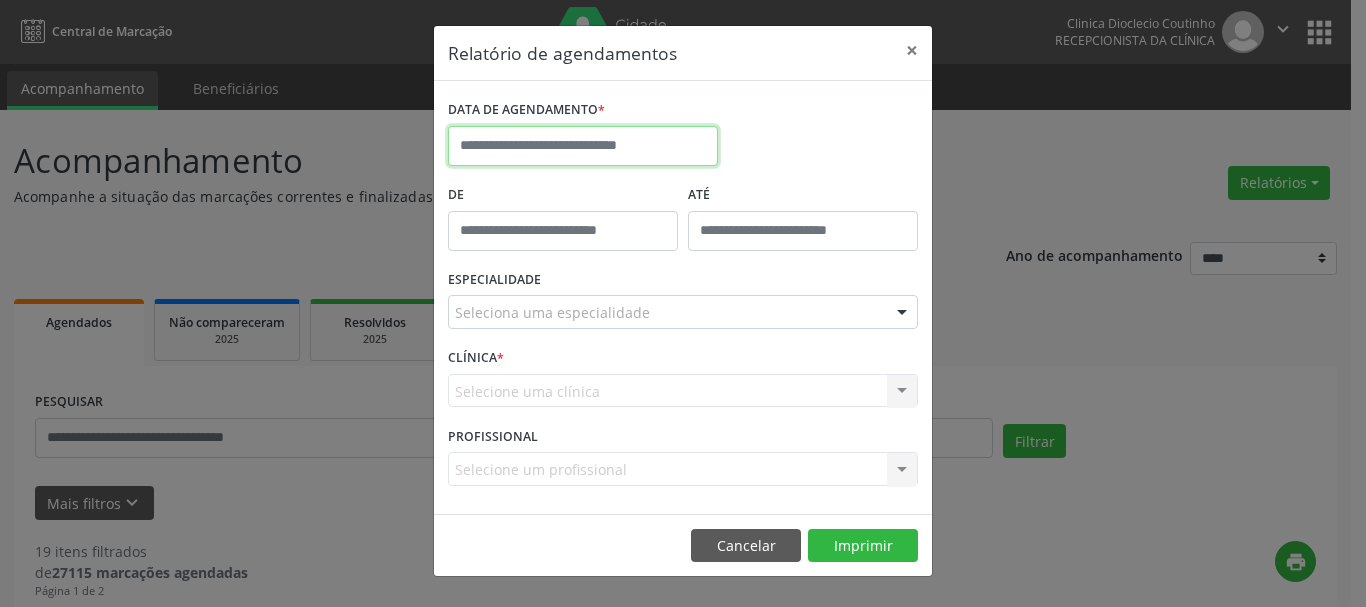 click at bounding box center (583, 146) 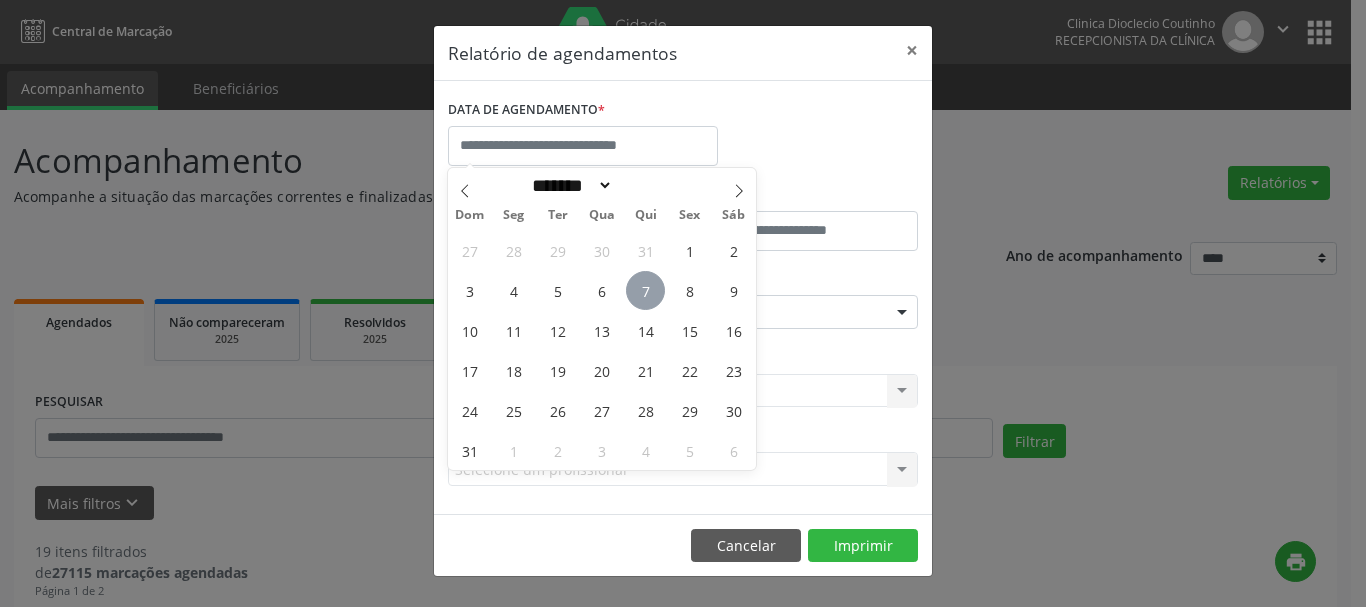 click on "7" at bounding box center (645, 290) 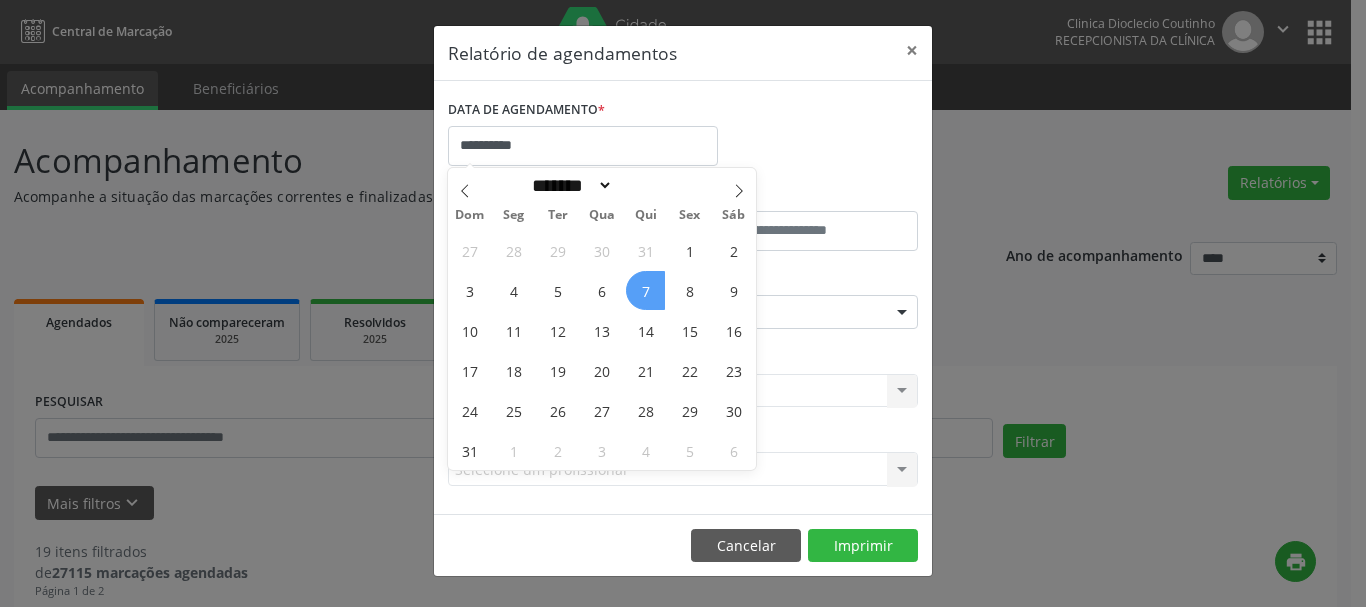 click on "7" at bounding box center (645, 290) 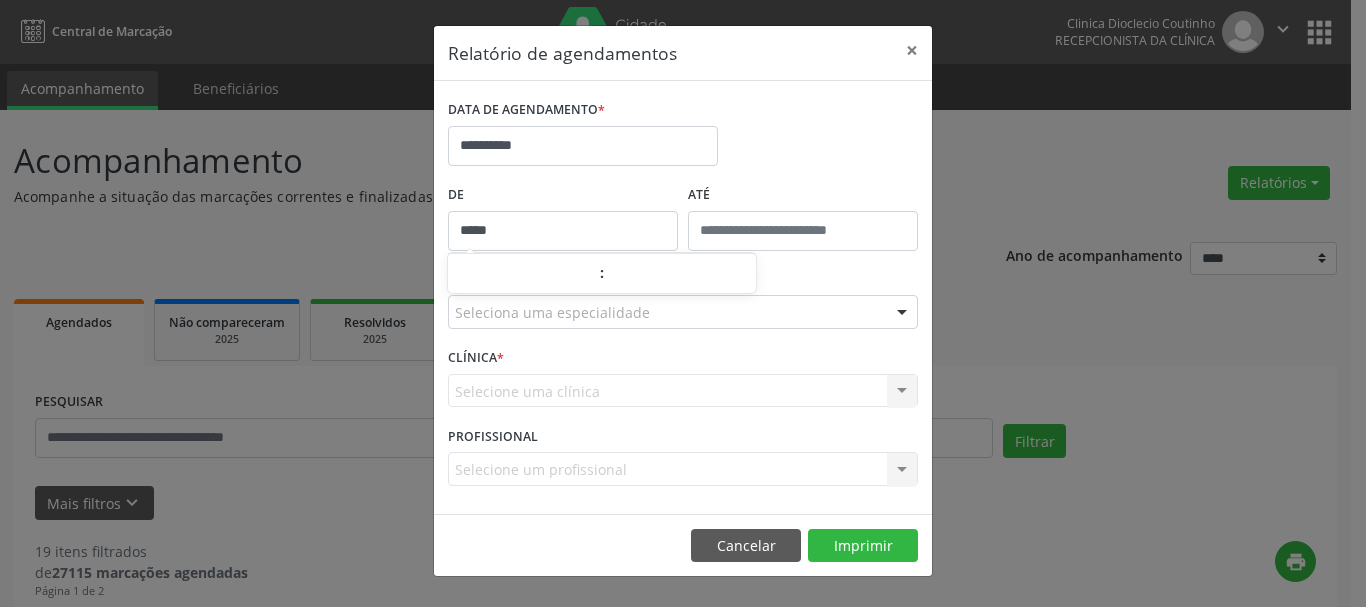 click on "*****" at bounding box center (563, 231) 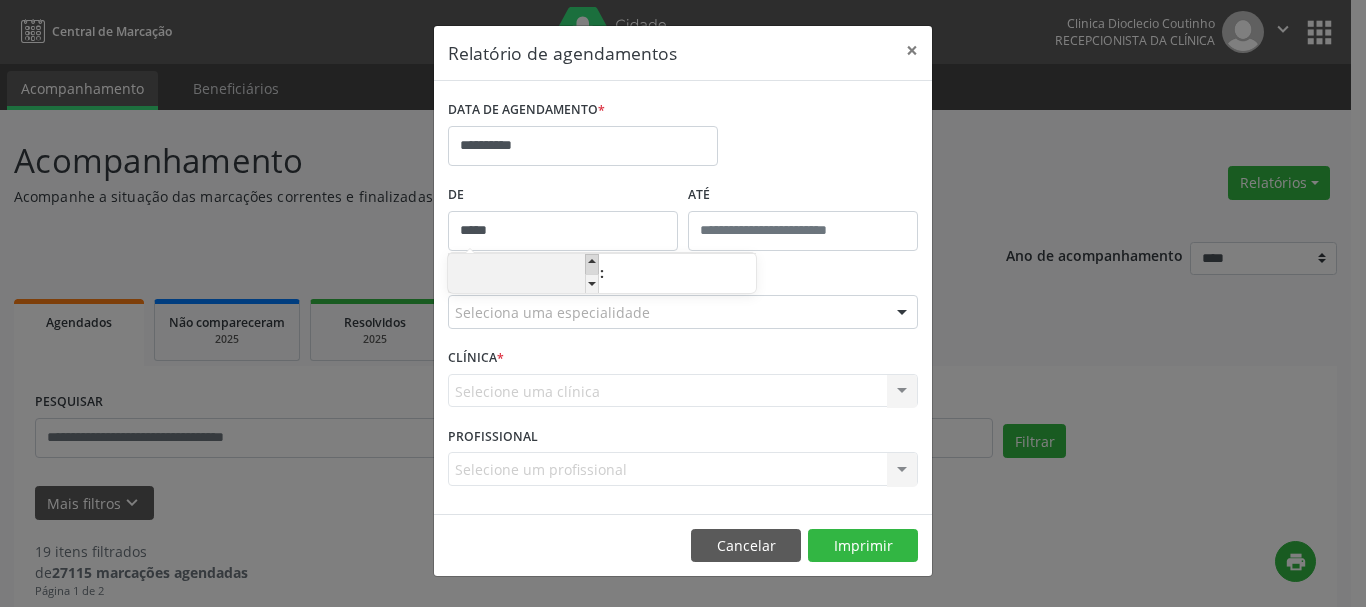 click at bounding box center [592, 264] 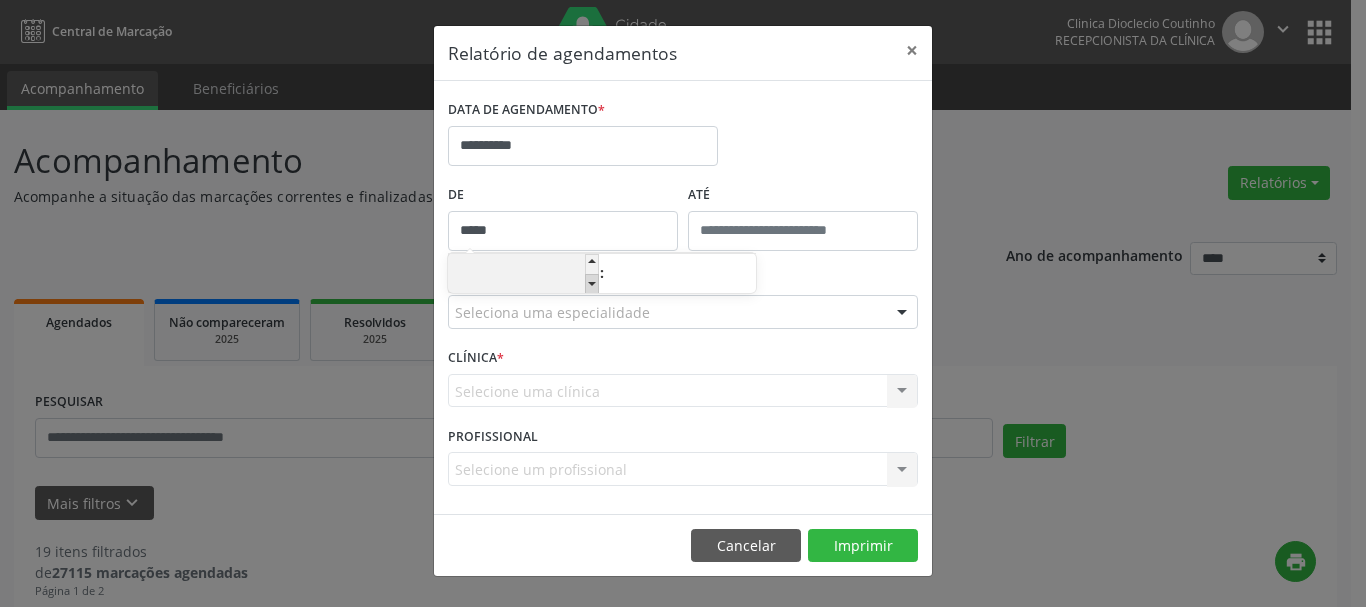 click at bounding box center (592, 284) 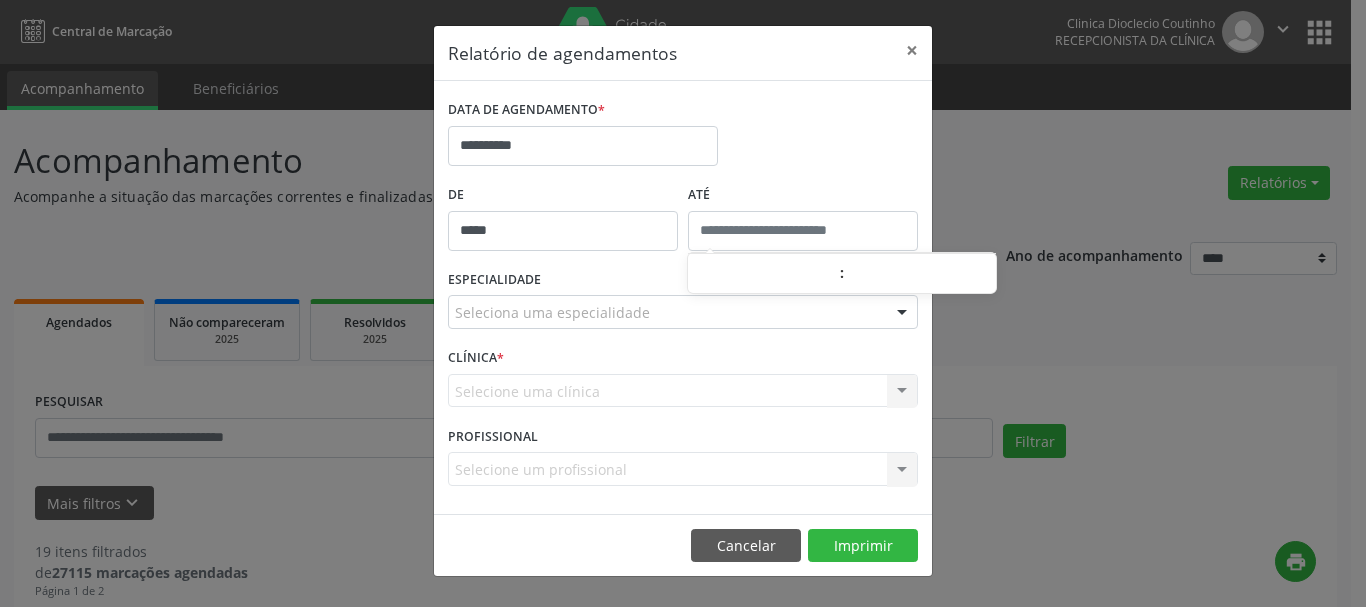 type on "*****" 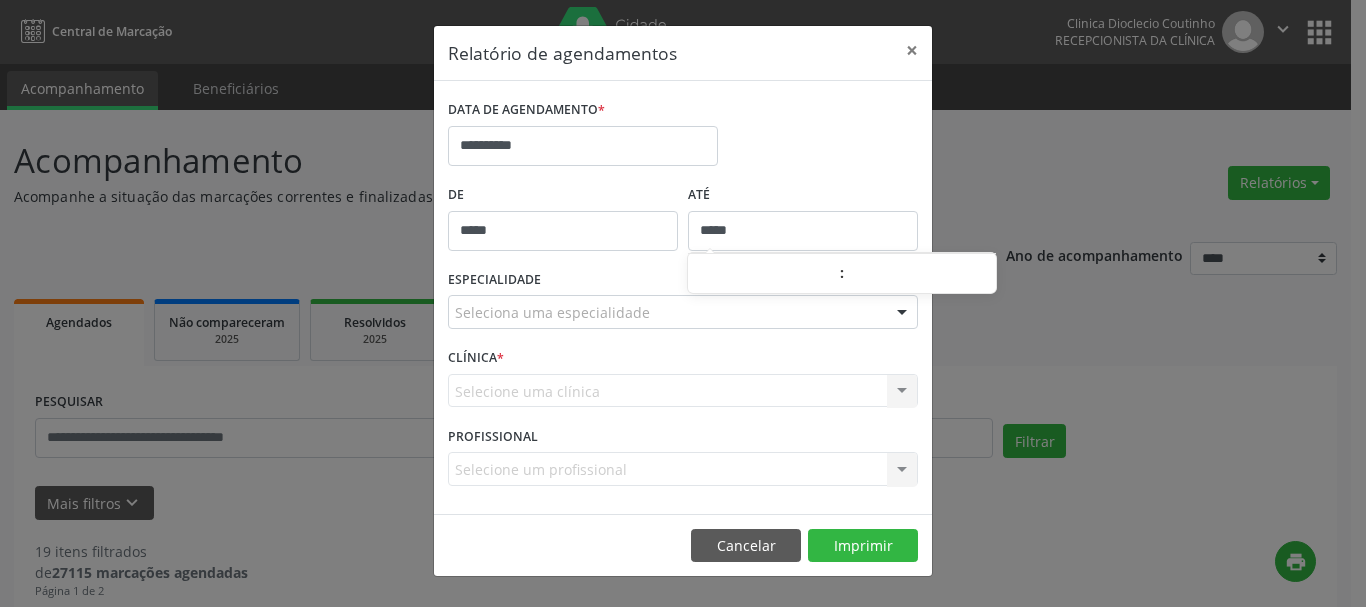 click on "*****" at bounding box center [803, 231] 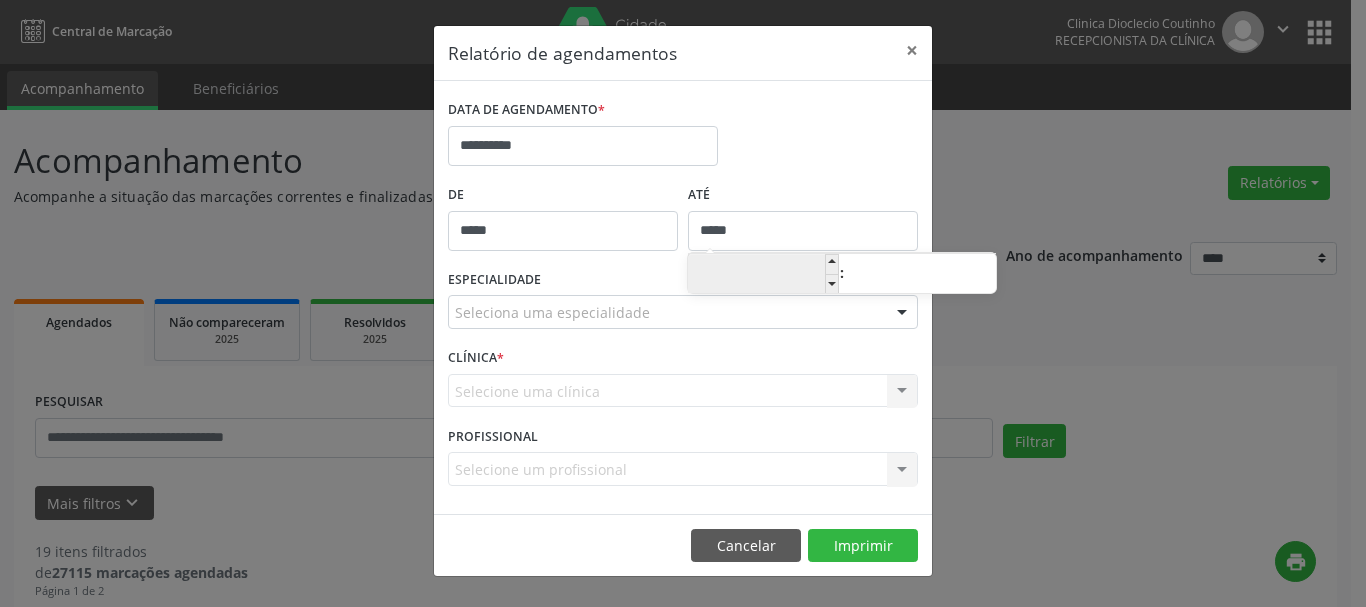 click on "**" at bounding box center [763, 275] 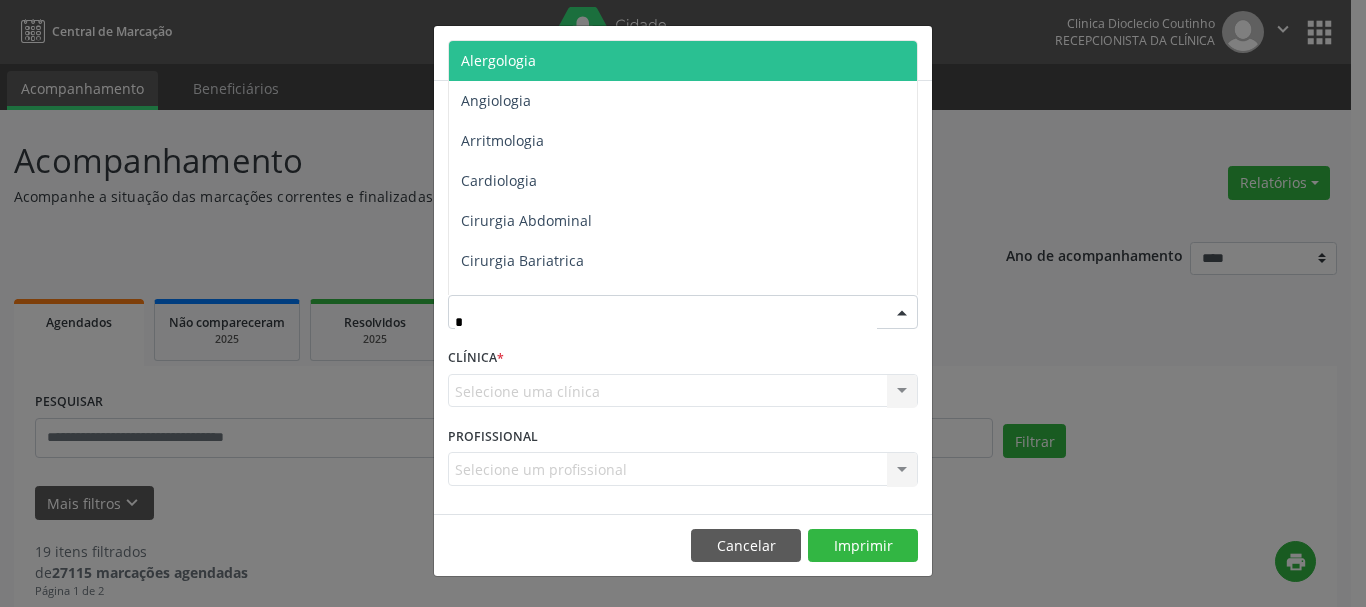 type on "**" 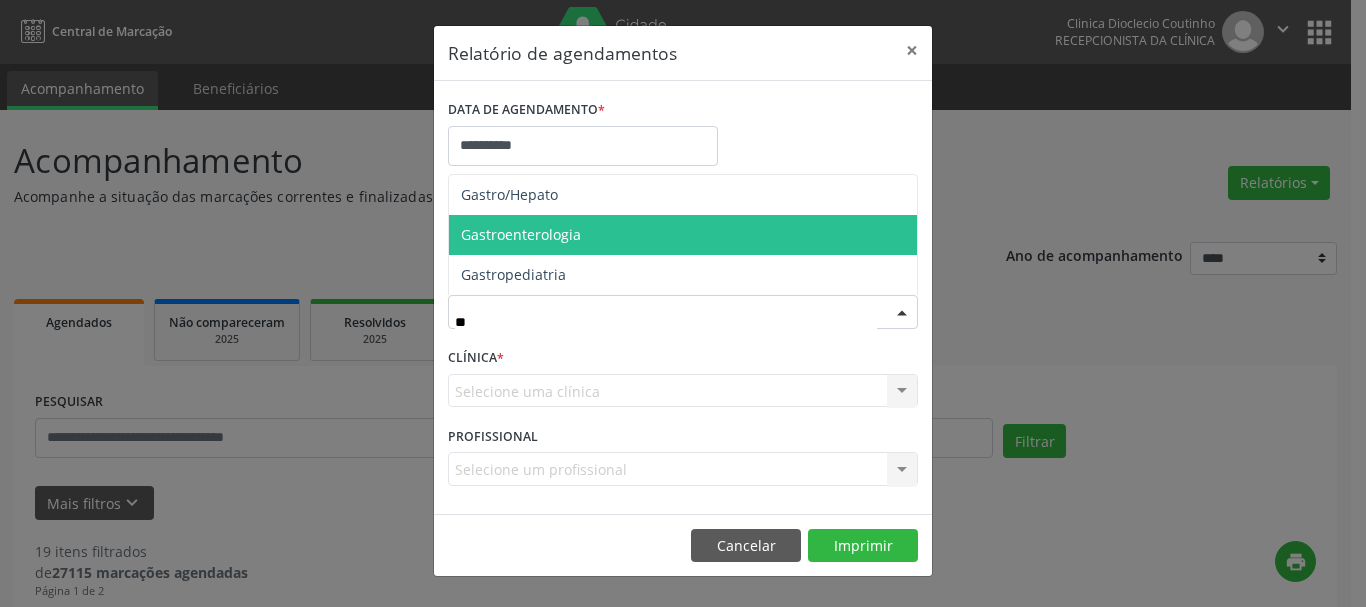 click on "Gastroenterologia" at bounding box center (521, 234) 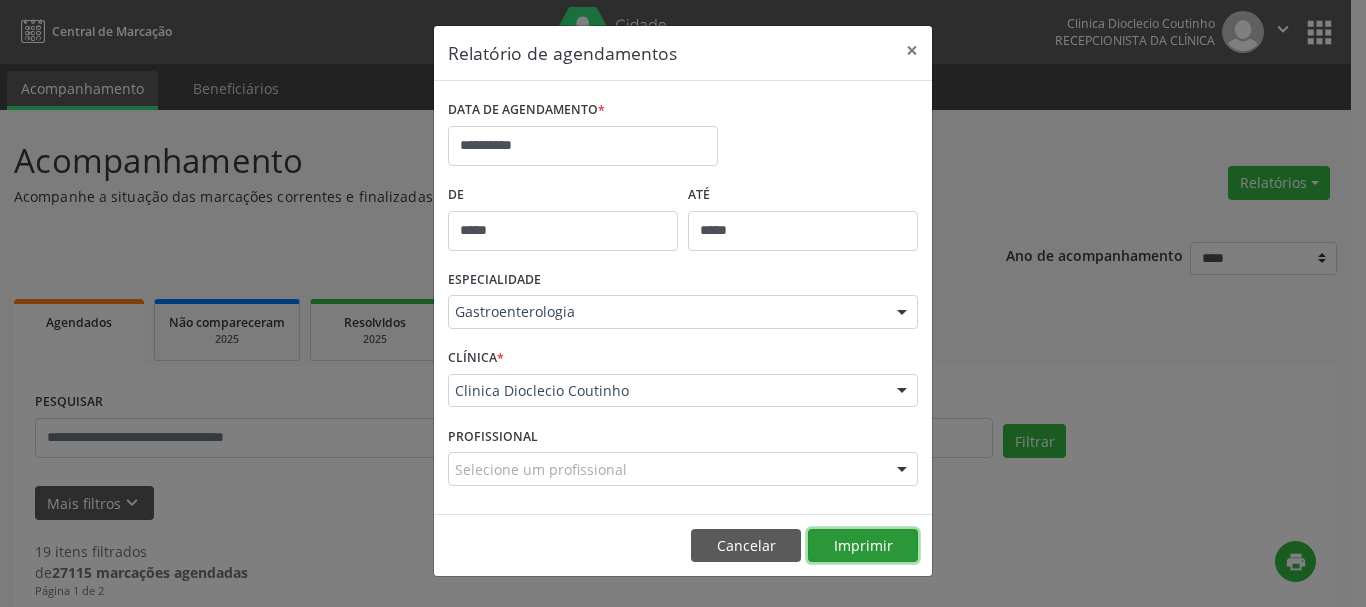 click on "Imprimir" at bounding box center [863, 546] 